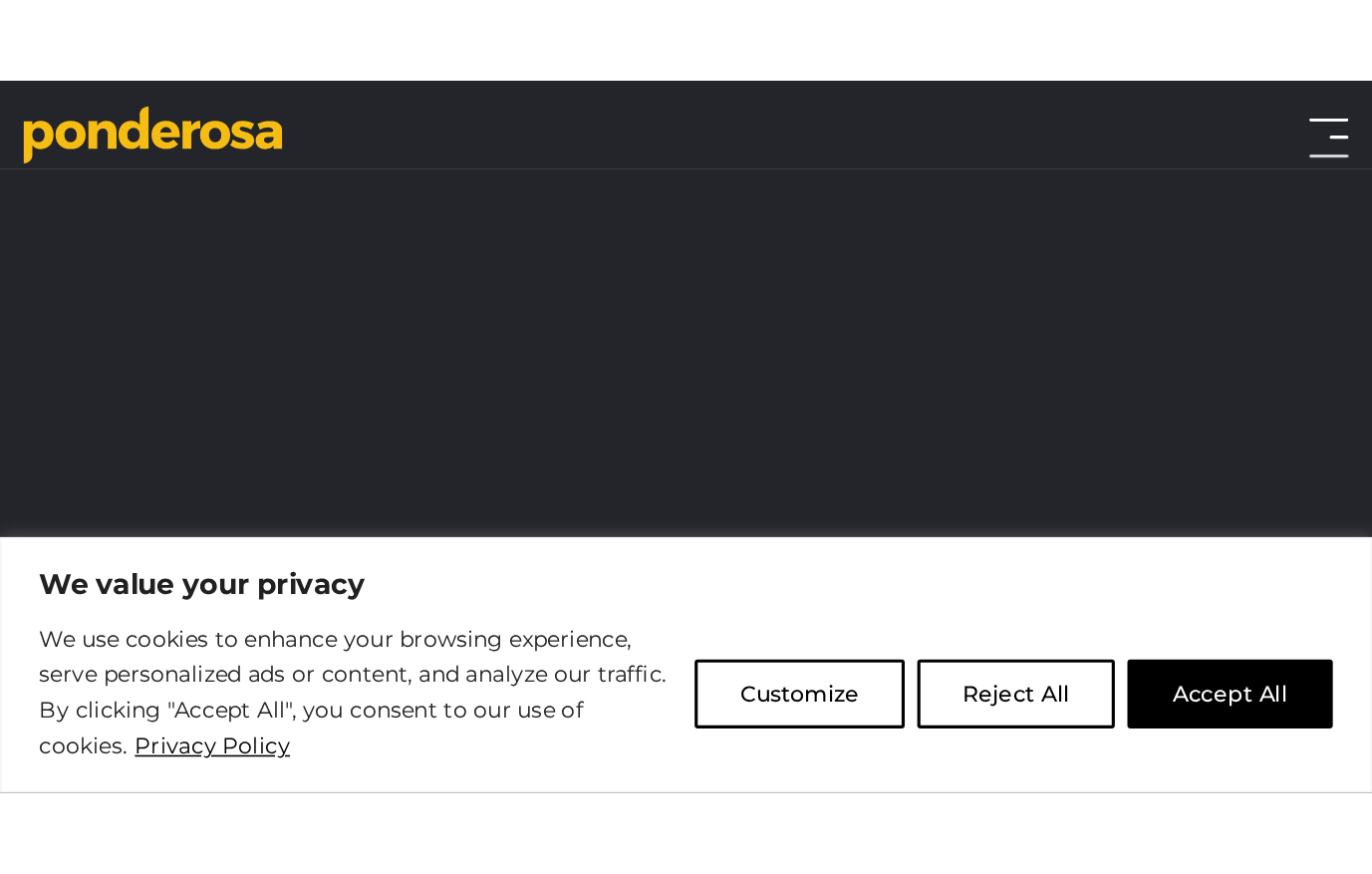 scroll, scrollTop: 0, scrollLeft: 0, axis: both 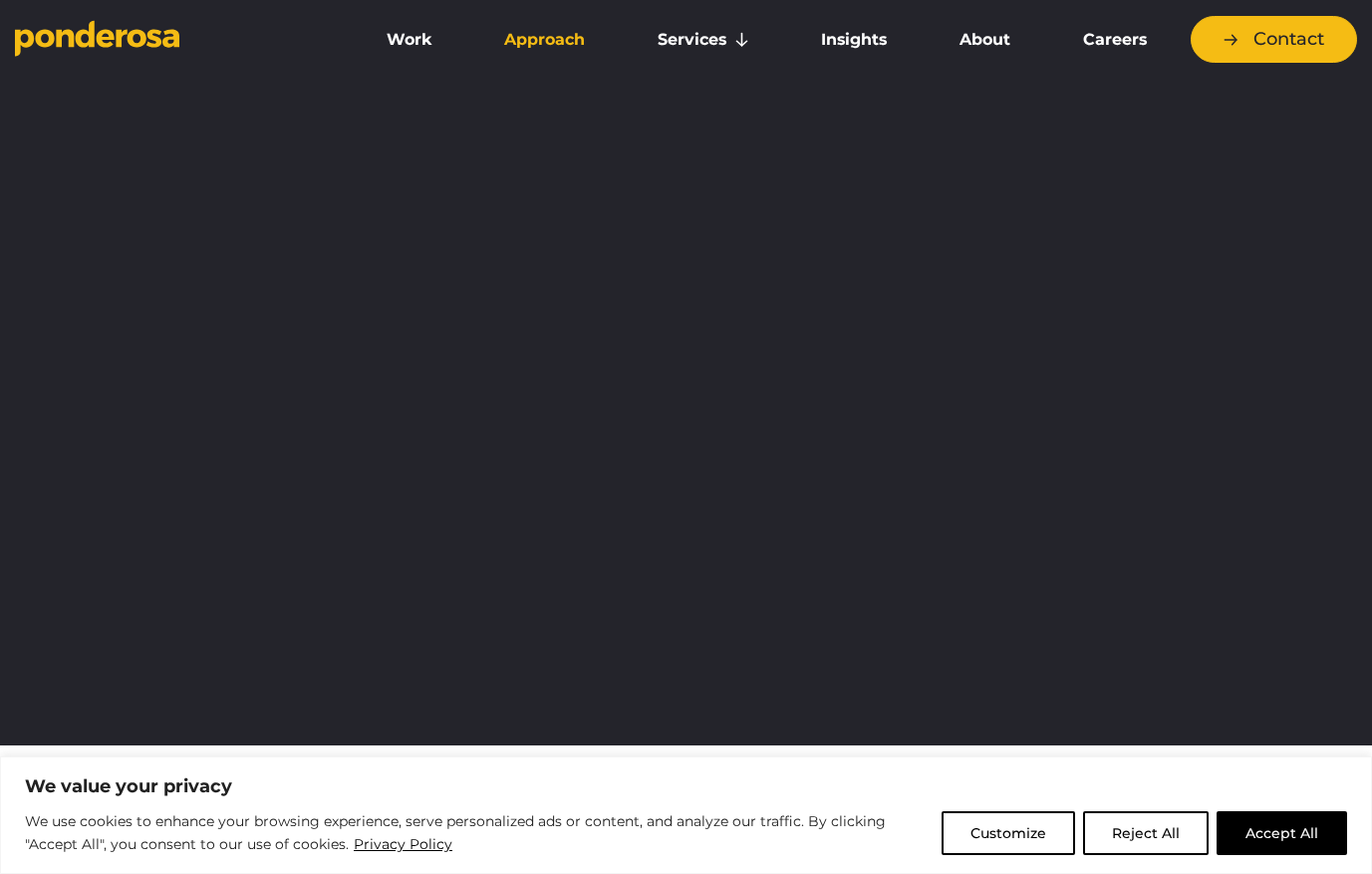 click on "Approach" at bounding box center (545, 40) 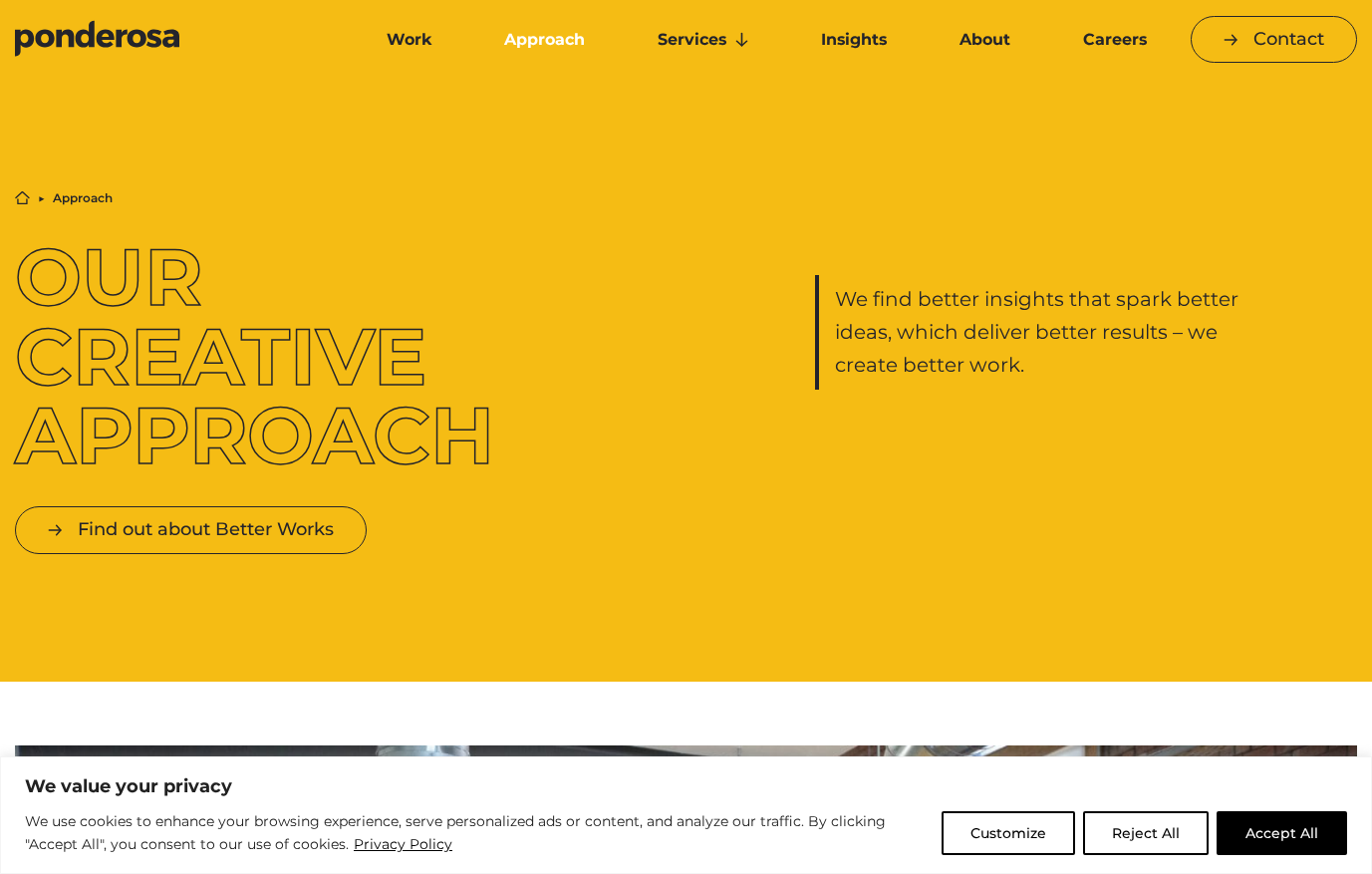 scroll, scrollTop: 0, scrollLeft: 0, axis: both 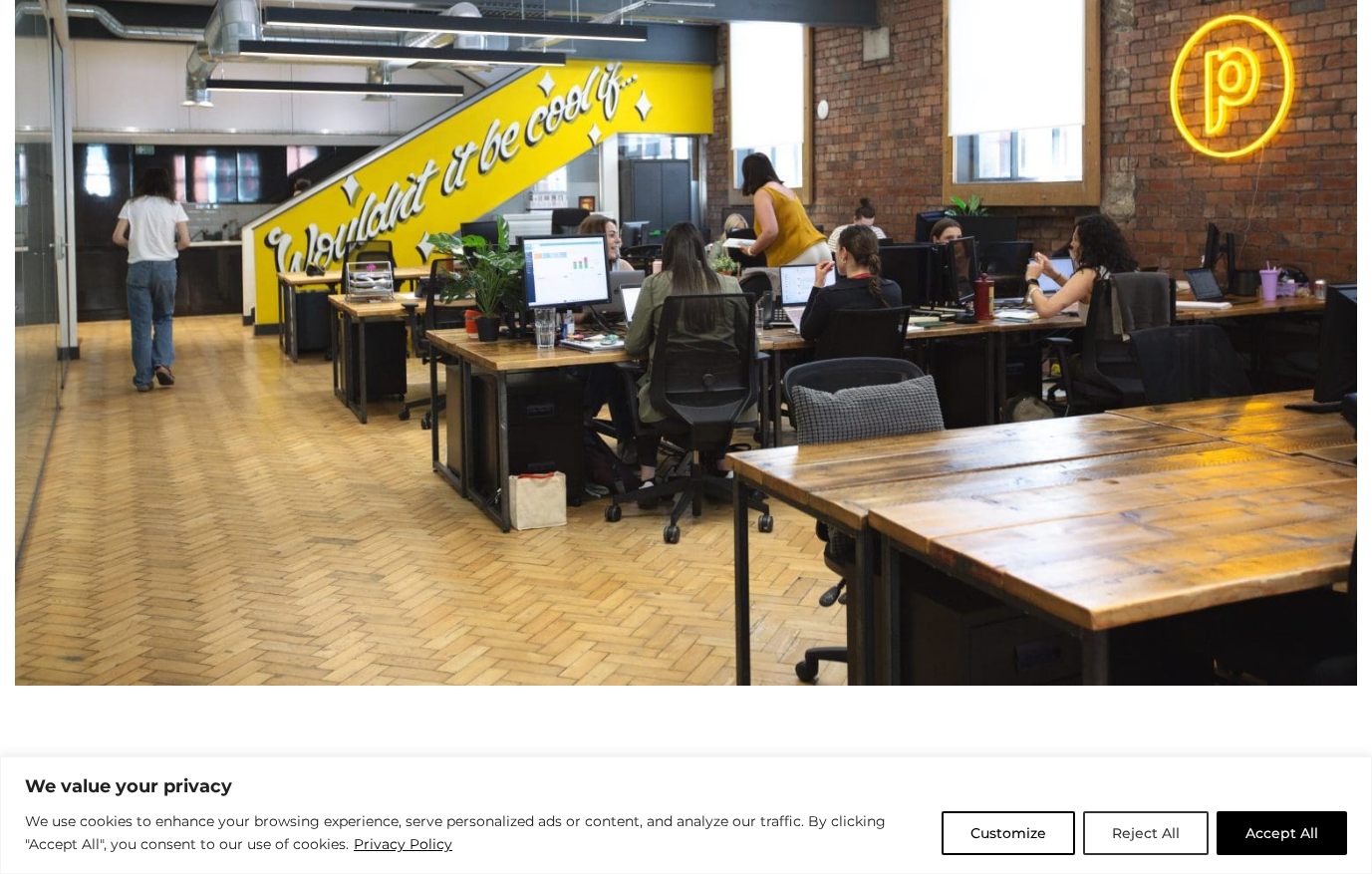 click on "Reject All" at bounding box center [1146, 833] 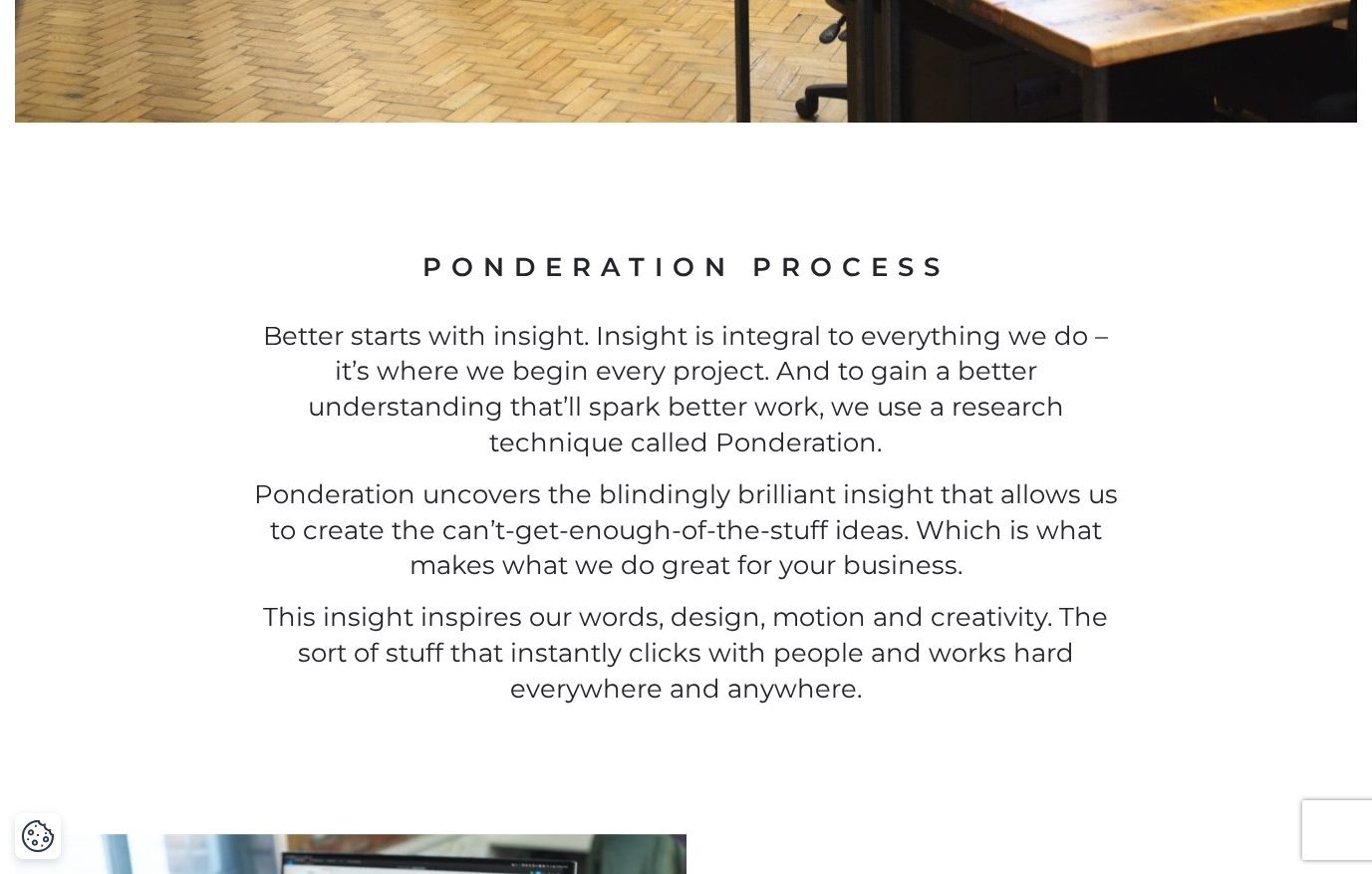 scroll, scrollTop: 0, scrollLeft: 0, axis: both 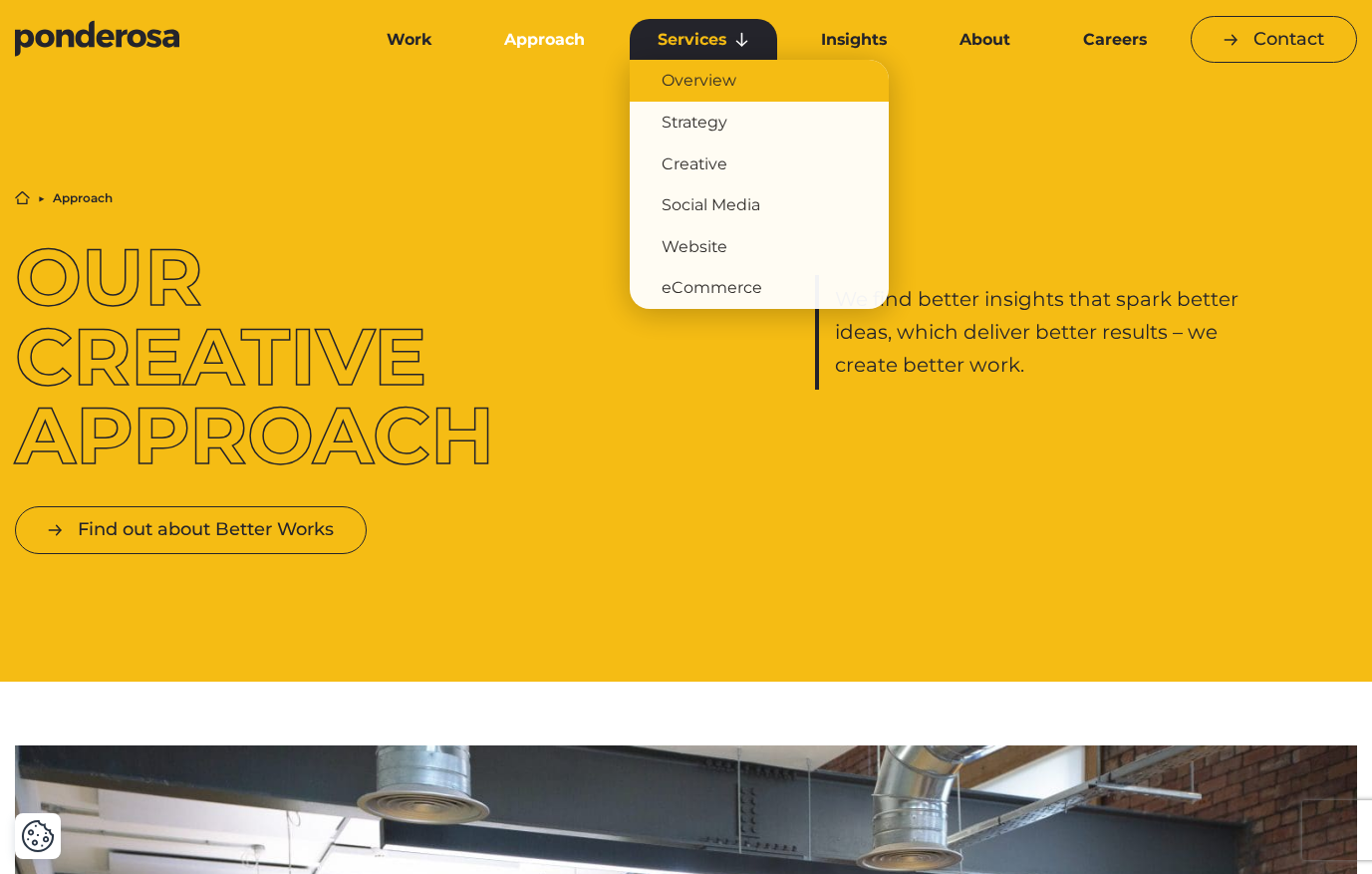 click on "Overview" at bounding box center (759, 81) 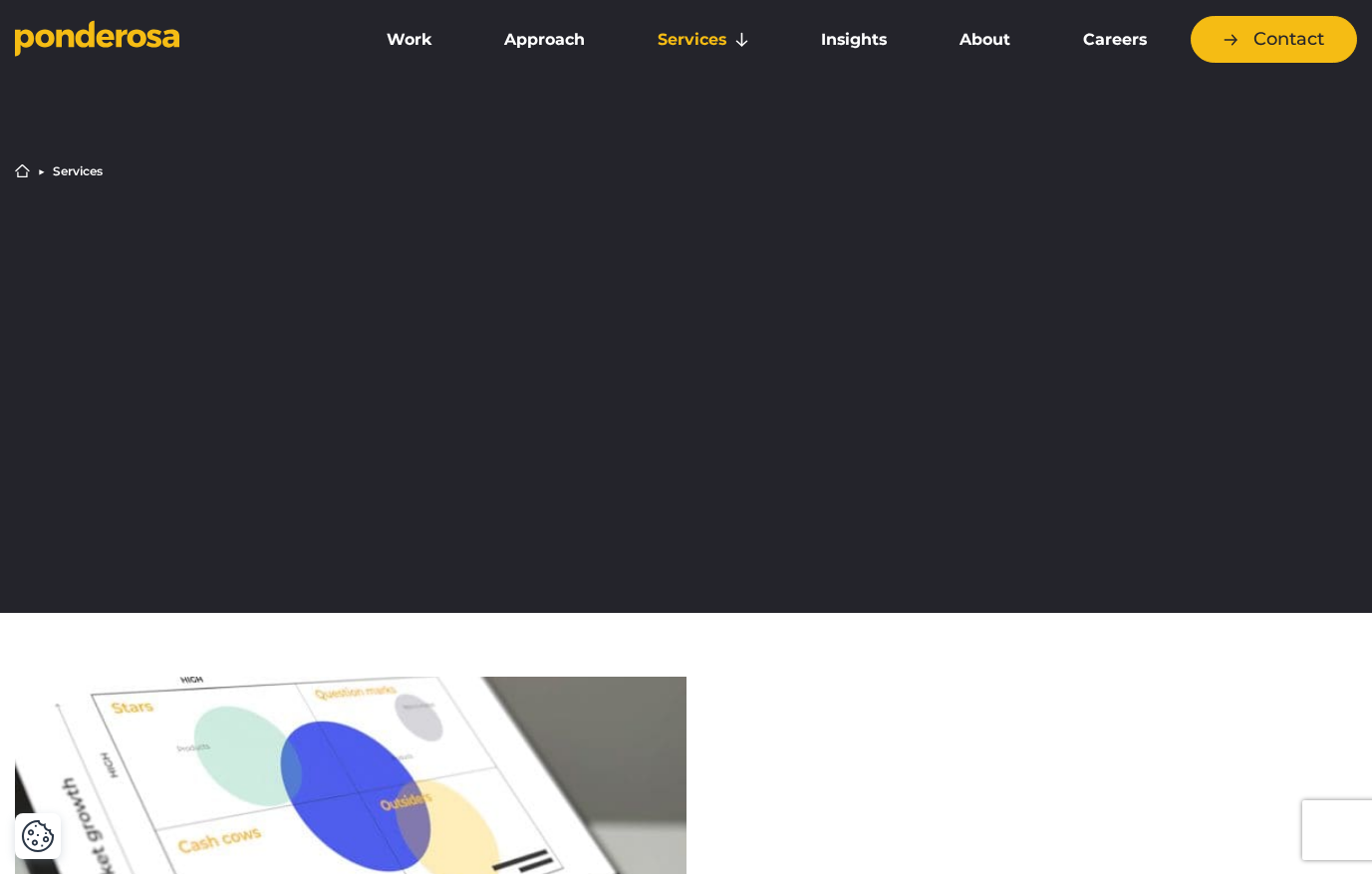 scroll, scrollTop: 0, scrollLeft: 0, axis: both 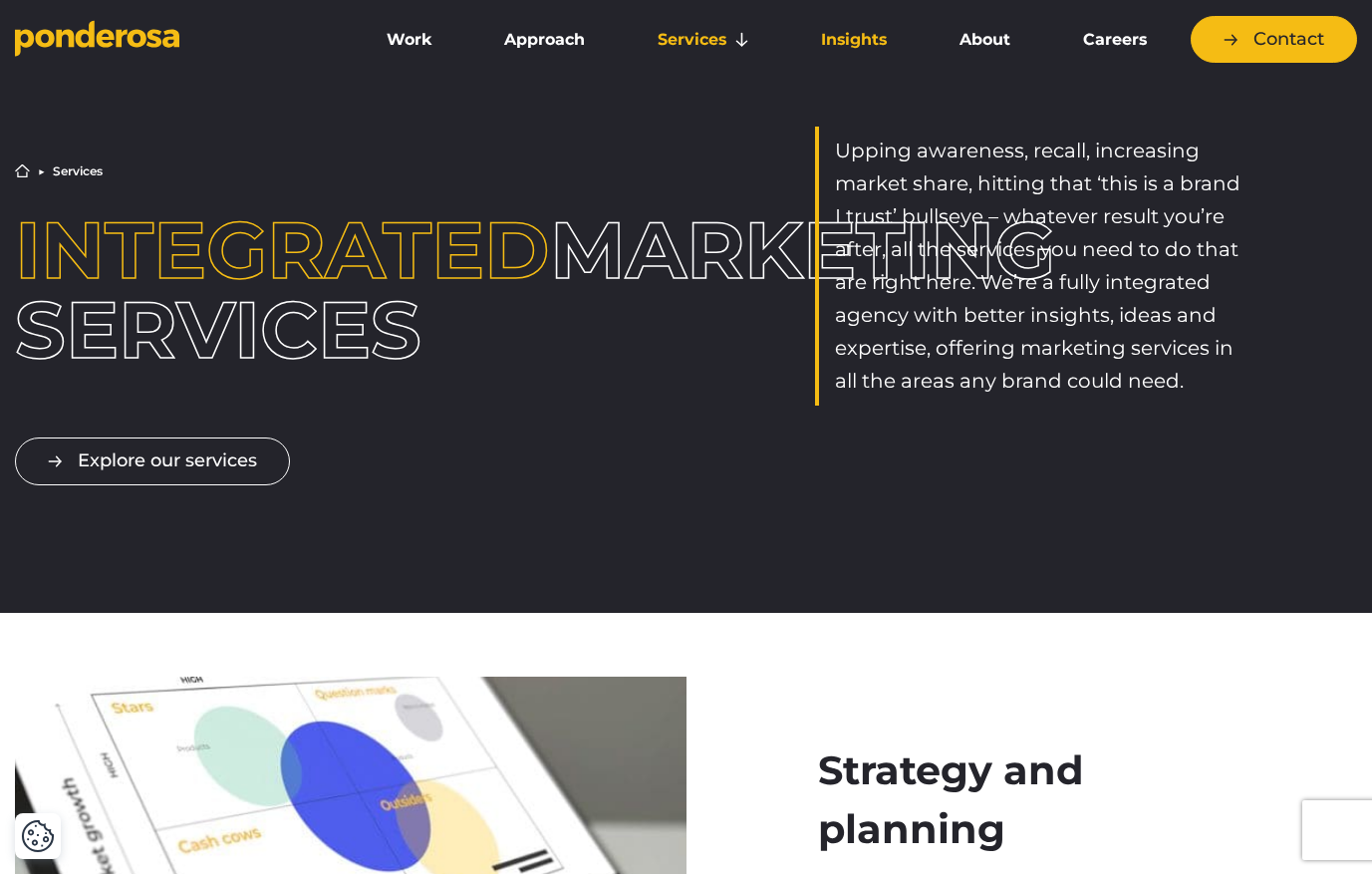 click on "Insights" at bounding box center [854, 40] 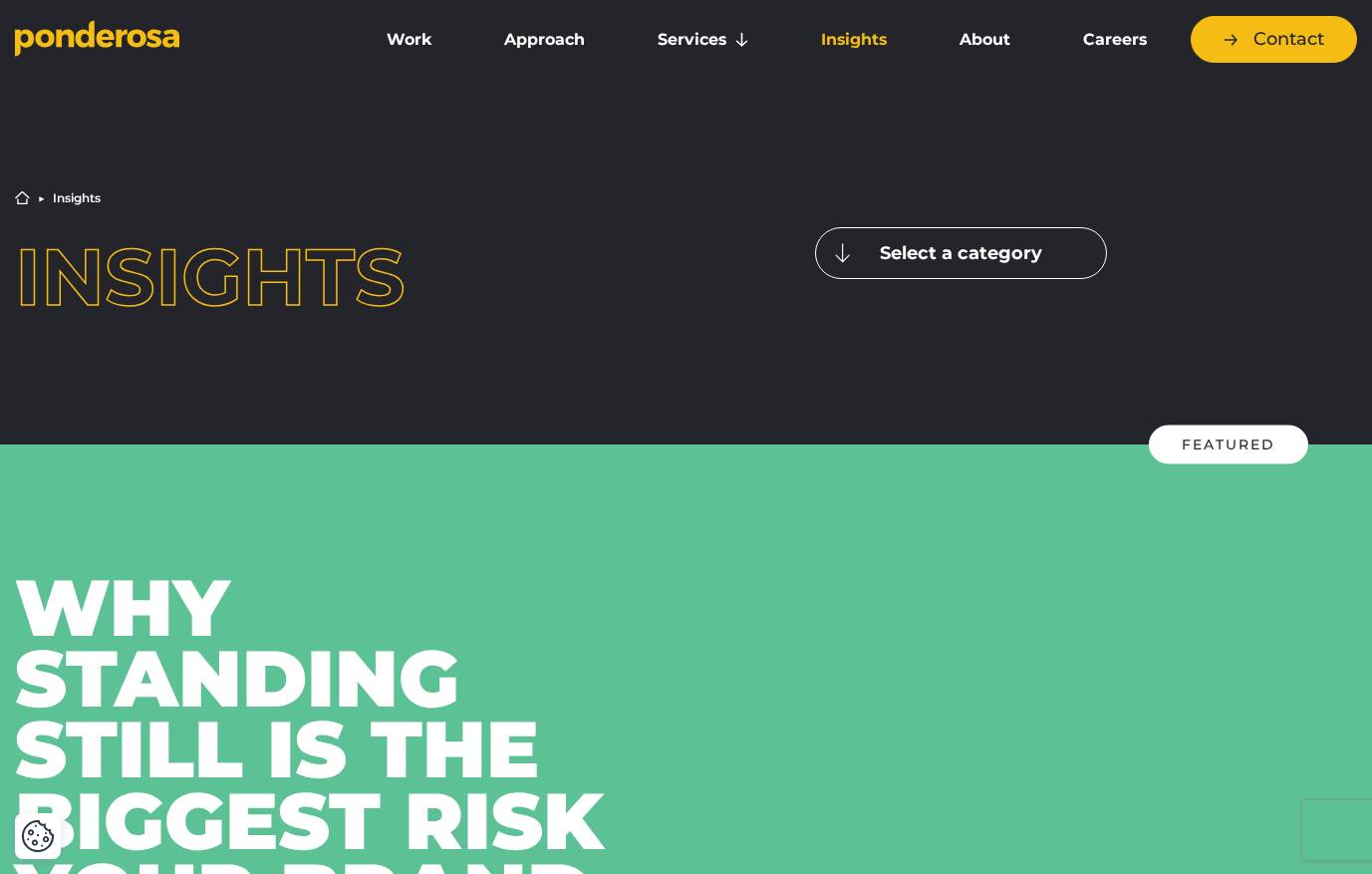 scroll, scrollTop: 0, scrollLeft: 0, axis: both 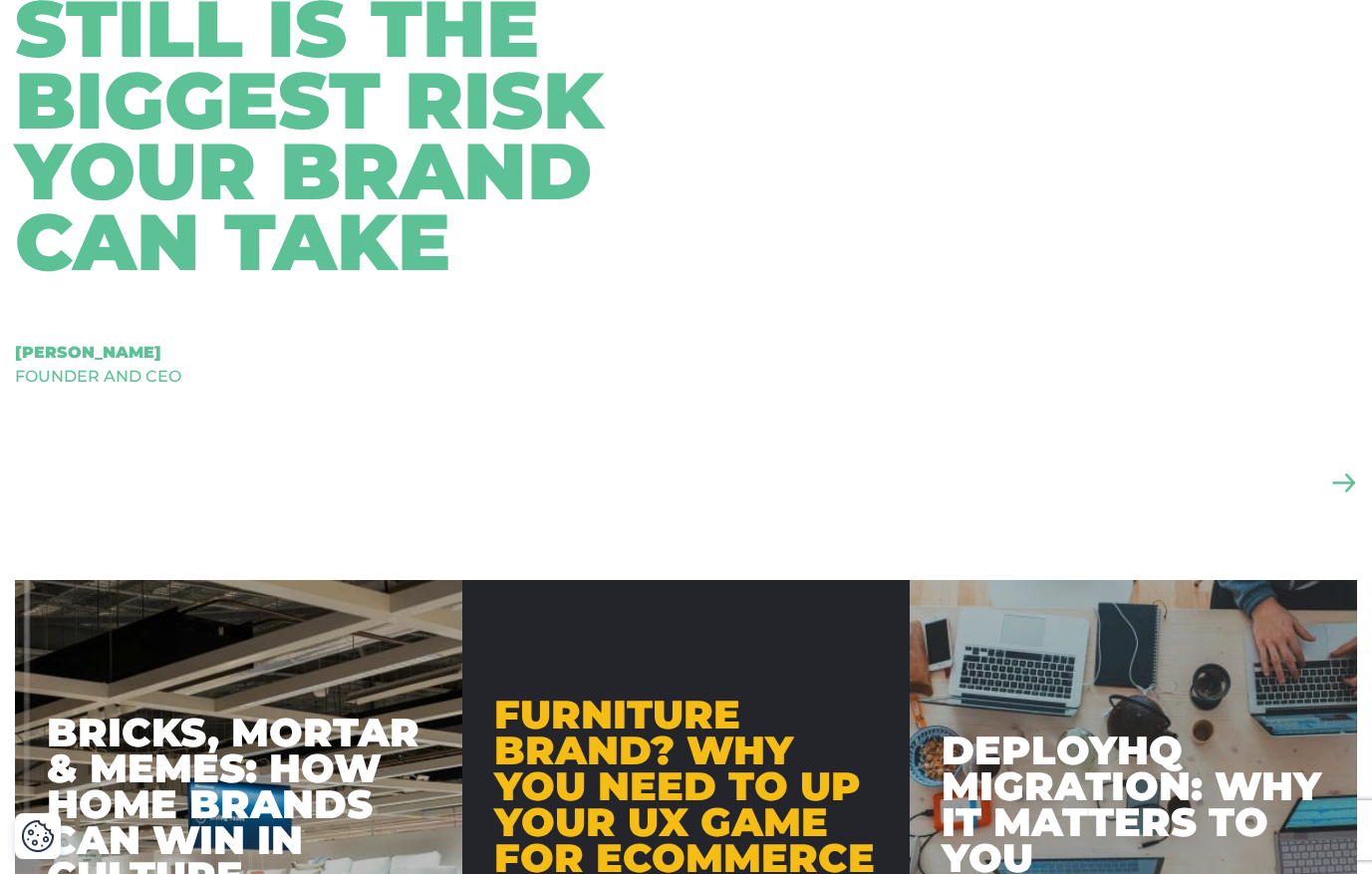 click on "Why Standing Still Is The Biggest Risk Your Brand Can Take
Richard Midgley
Founder and CEO" at bounding box center [686, 121] 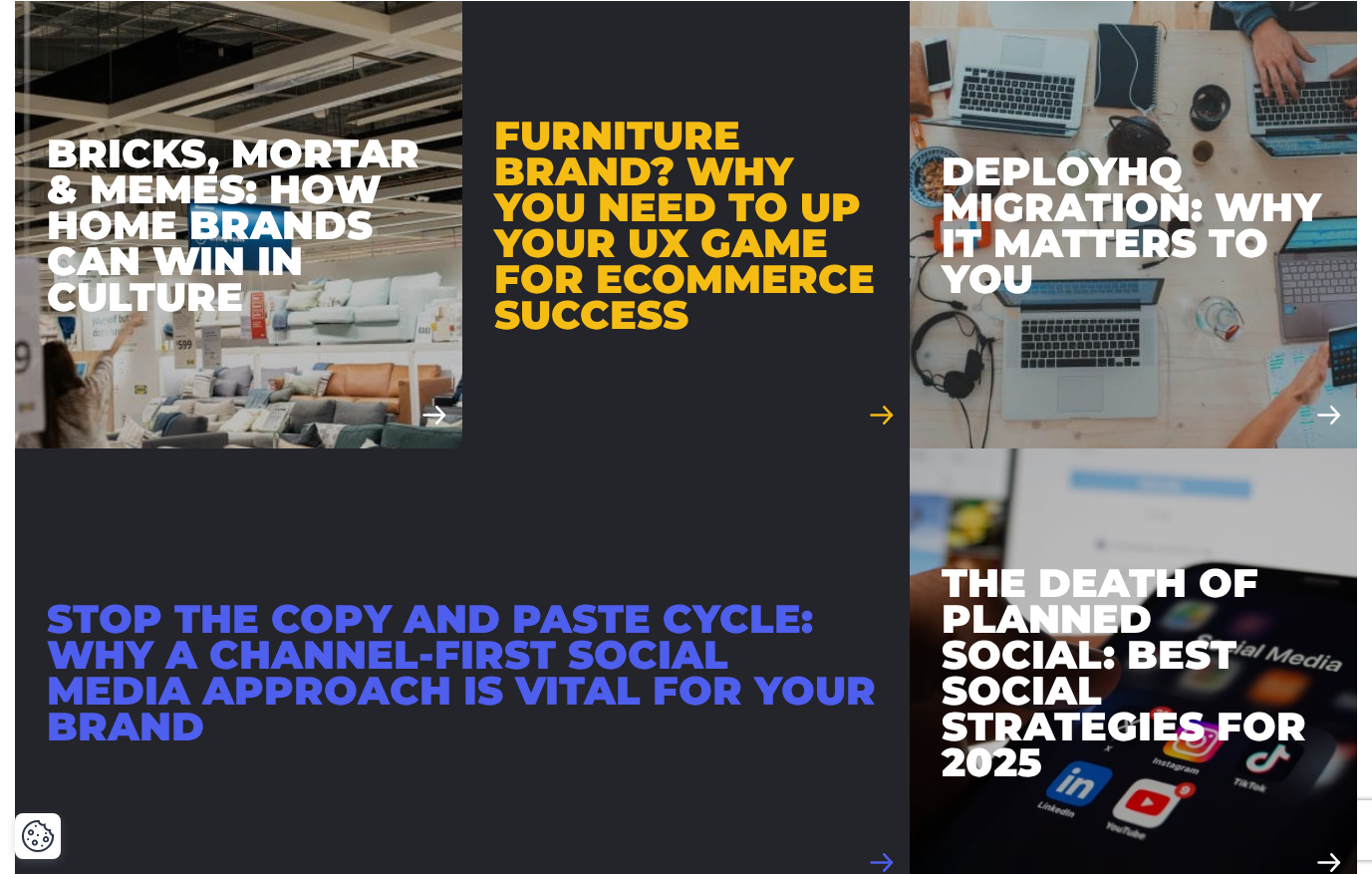 scroll, scrollTop: 1410, scrollLeft: 0, axis: vertical 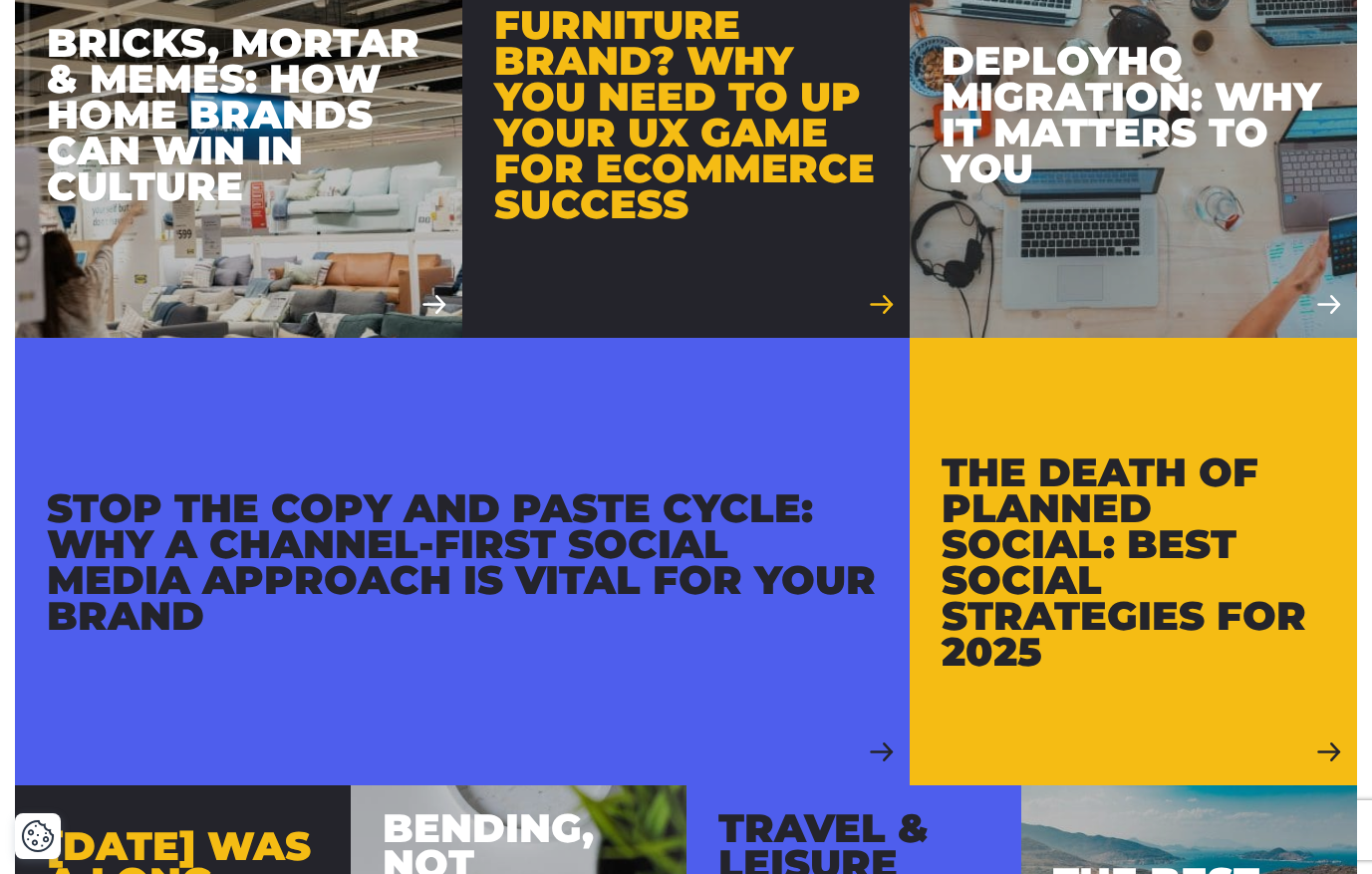 click on "The Death of Planned Social: Best Social Strategies for 2025" at bounding box center (1133, 561) 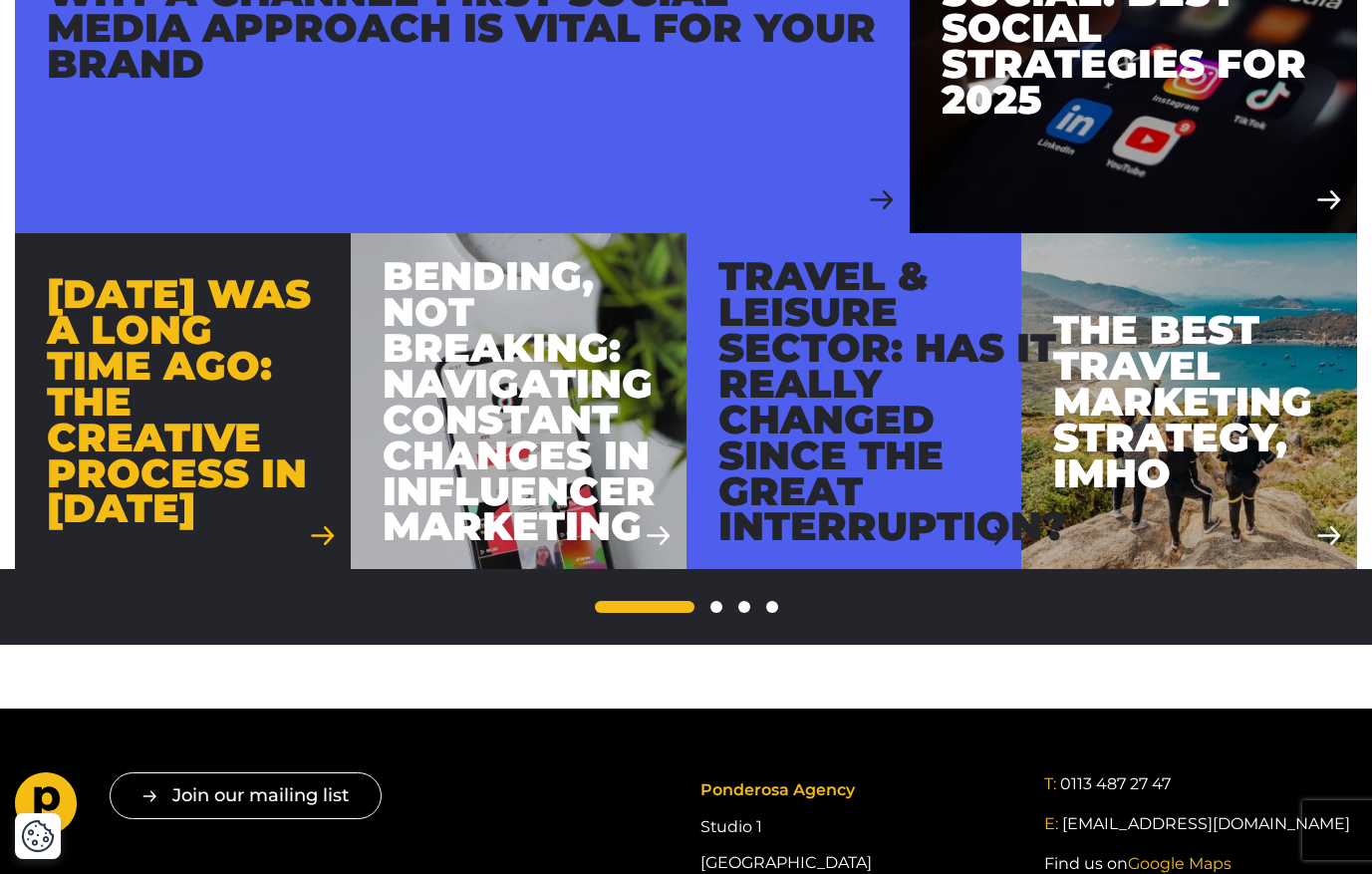 scroll, scrollTop: 2073, scrollLeft: 0, axis: vertical 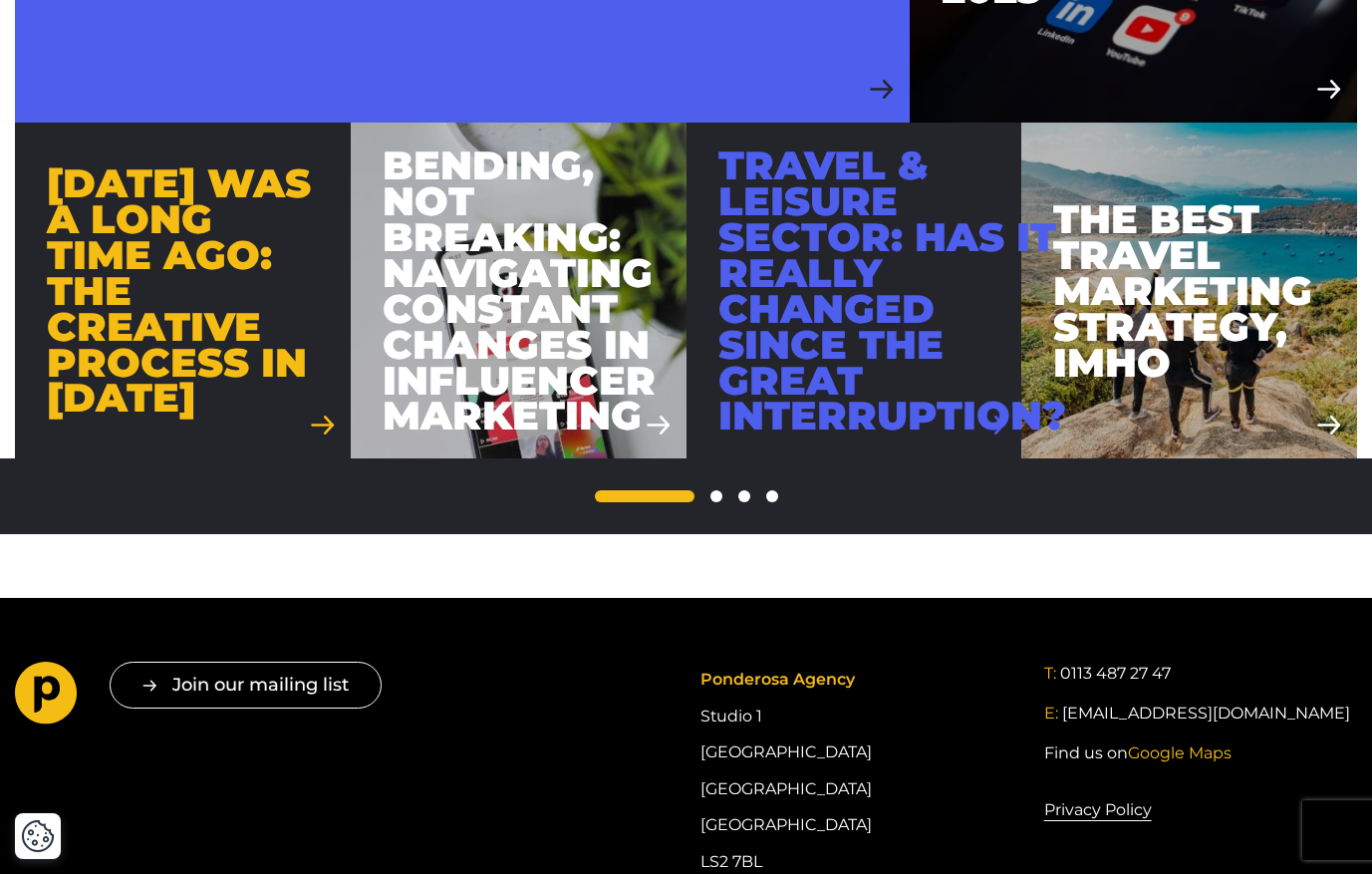 click on "Travel & Leisure Sector: Has it really changed since the Great Interruption?" at bounding box center [892, 290] 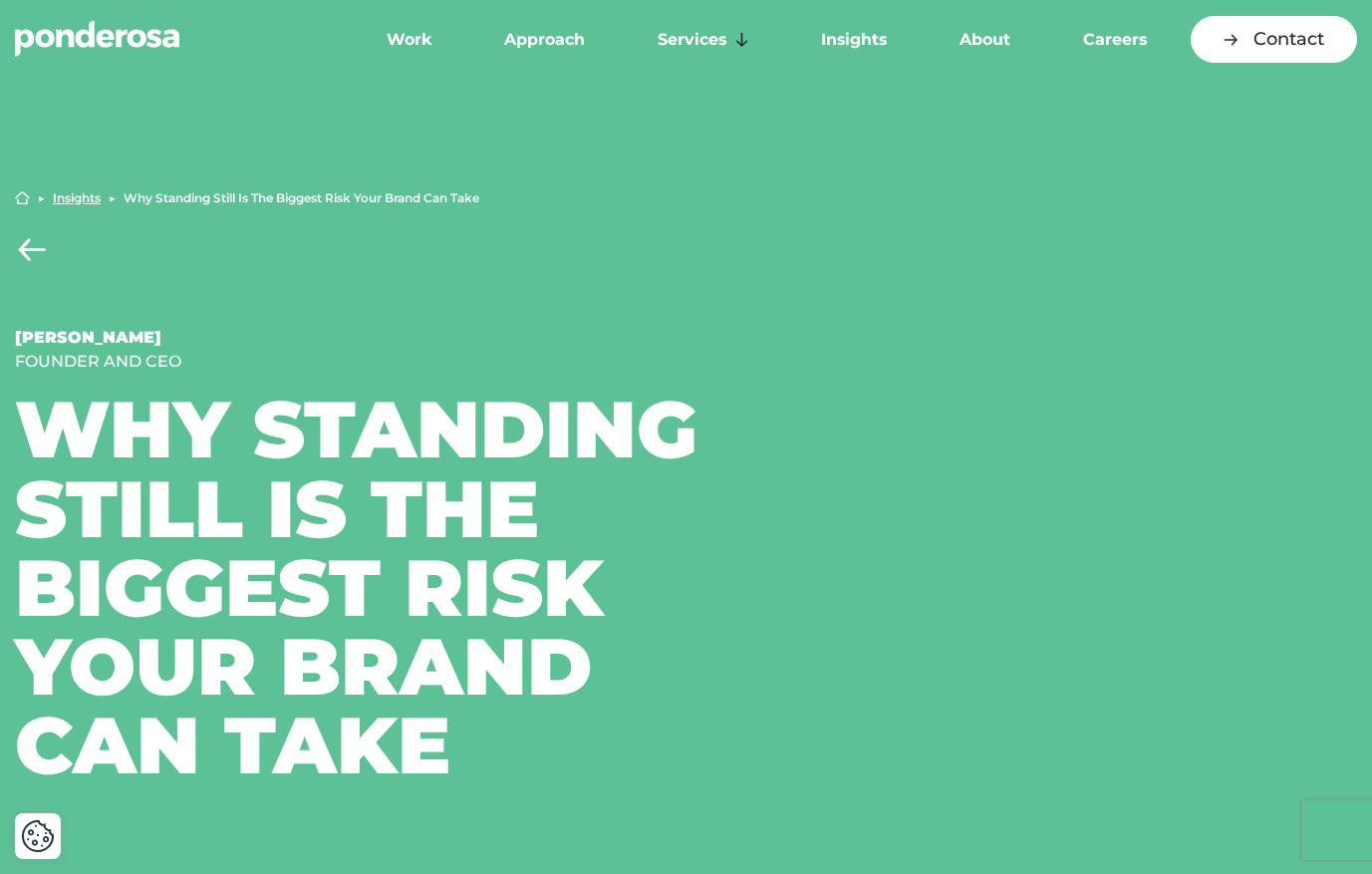 scroll, scrollTop: 0, scrollLeft: 0, axis: both 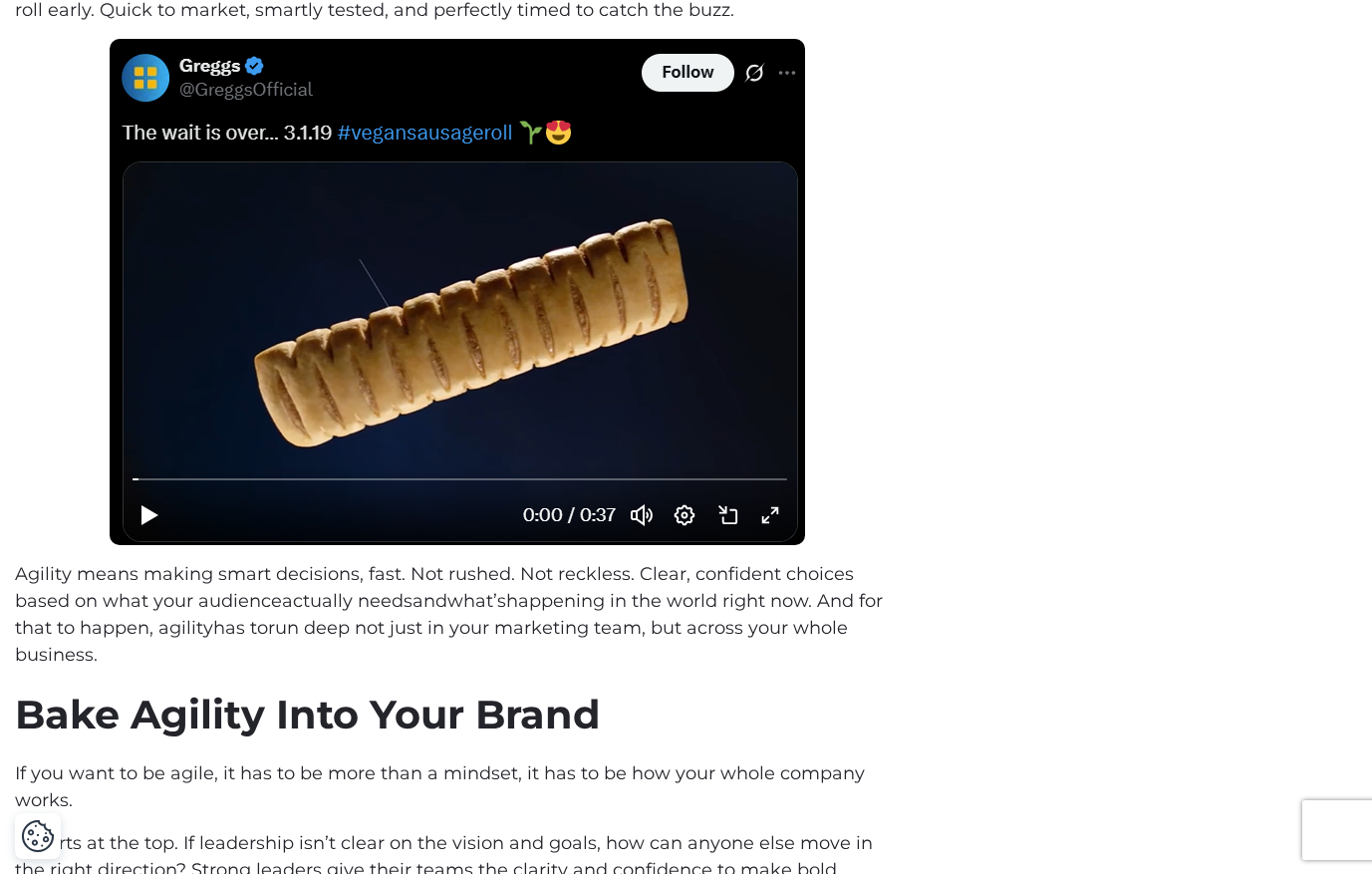 click at bounding box center (457, 292) 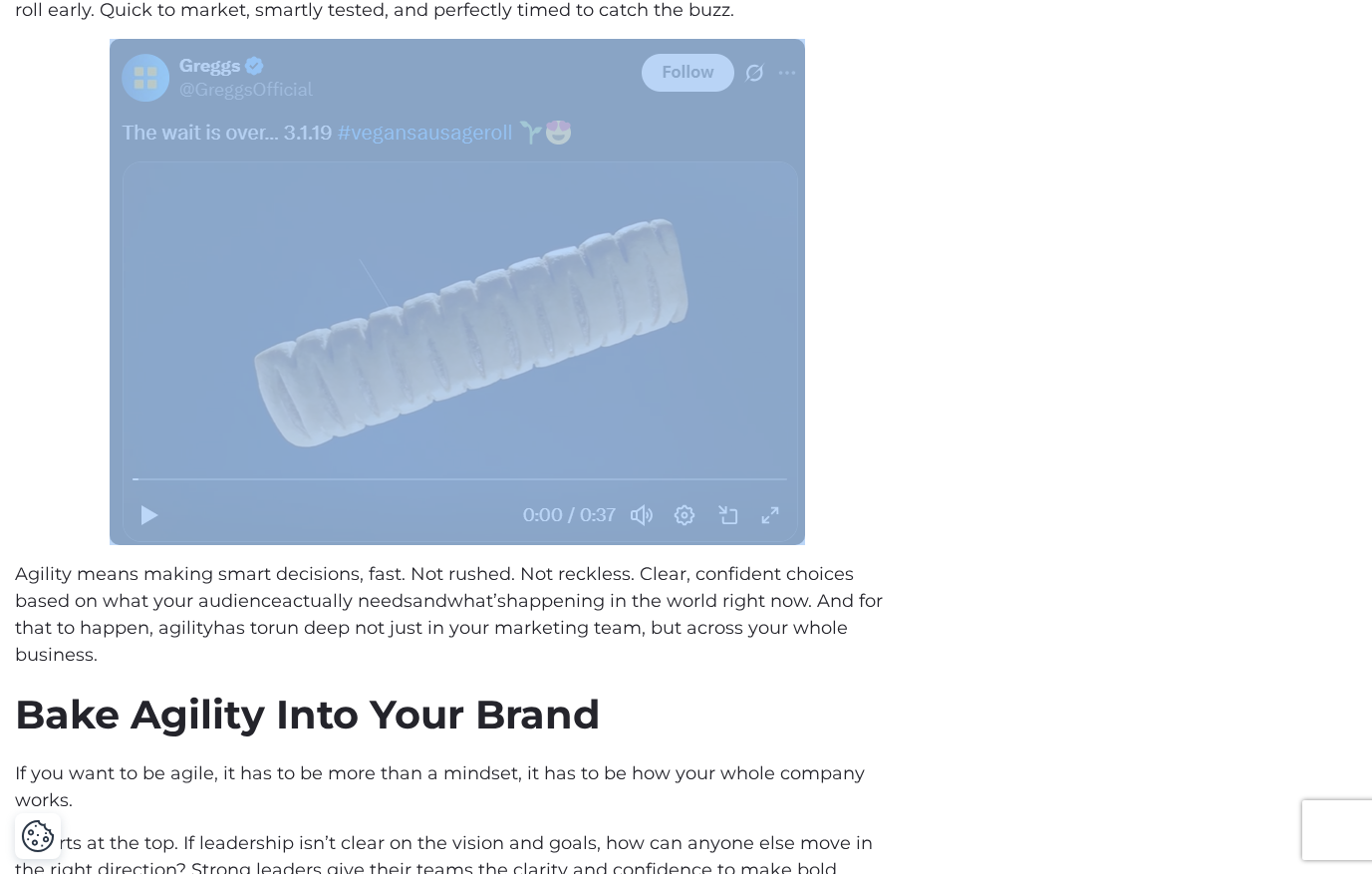 click at bounding box center [457, 292] 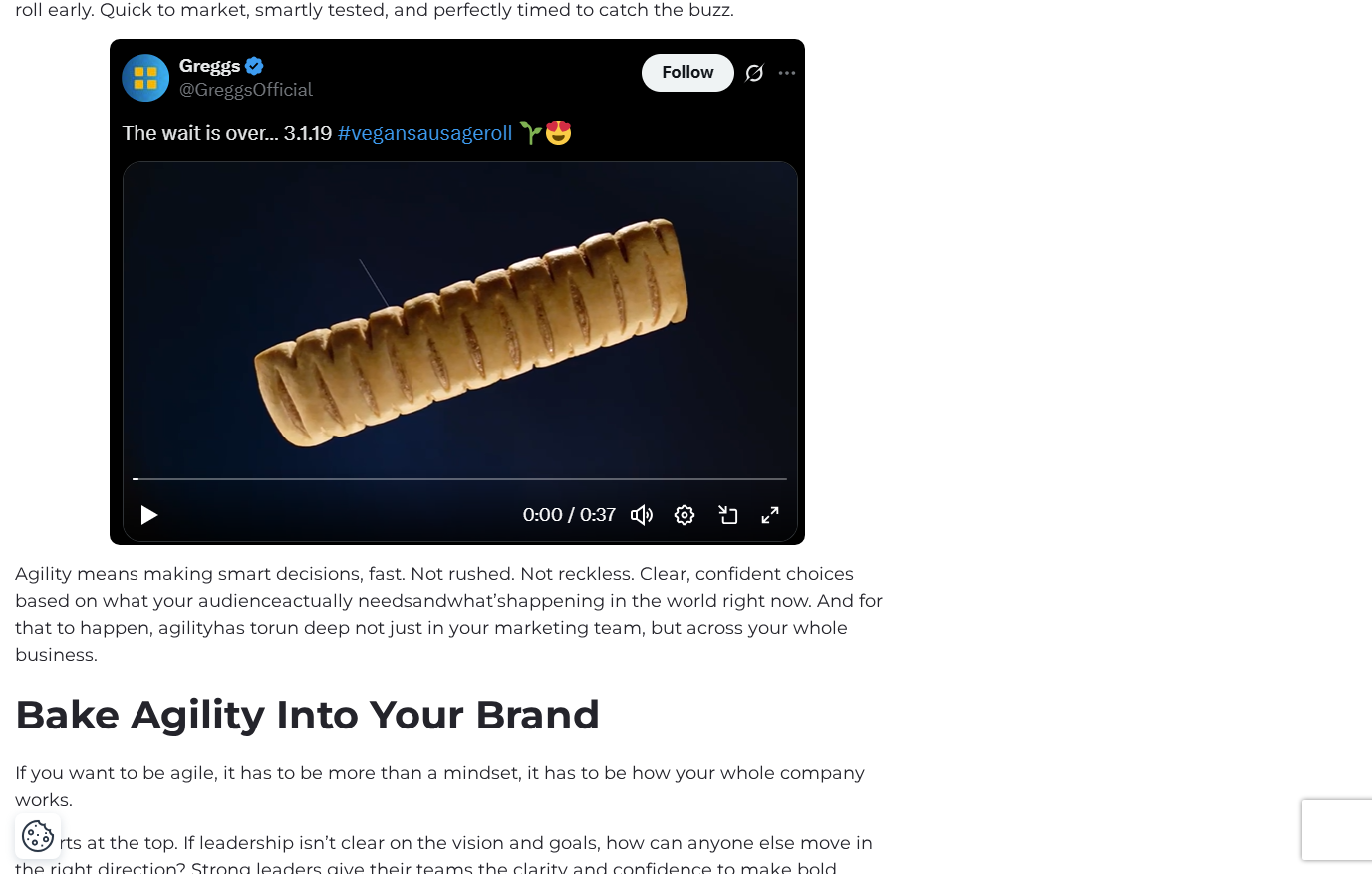 click on "Agility means making smart decisions, fast. Not rushed. Not reckless. Clear, confident choices based on what your audience" at bounding box center (434, 587) 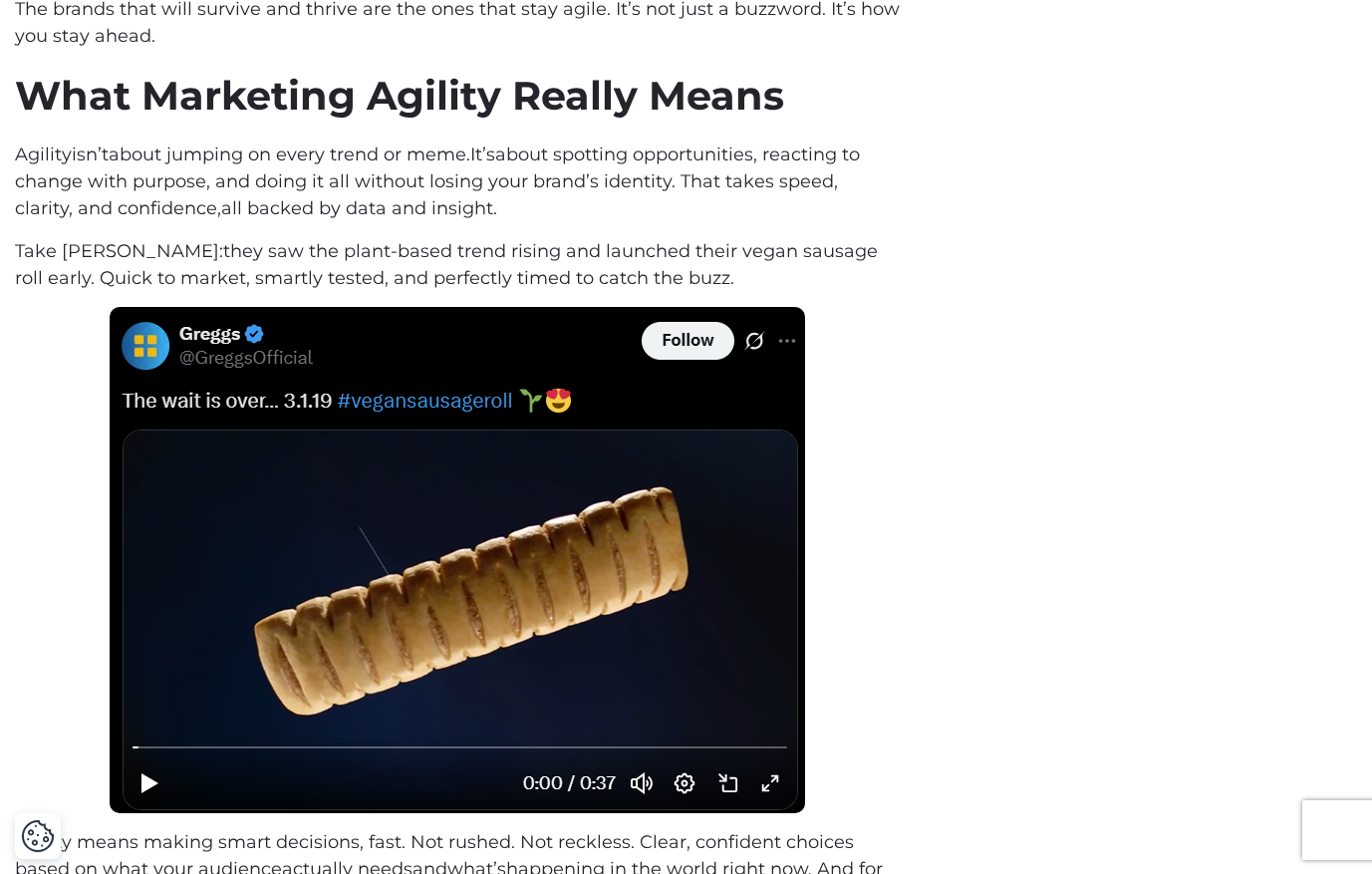 scroll, scrollTop: 0, scrollLeft: 0, axis: both 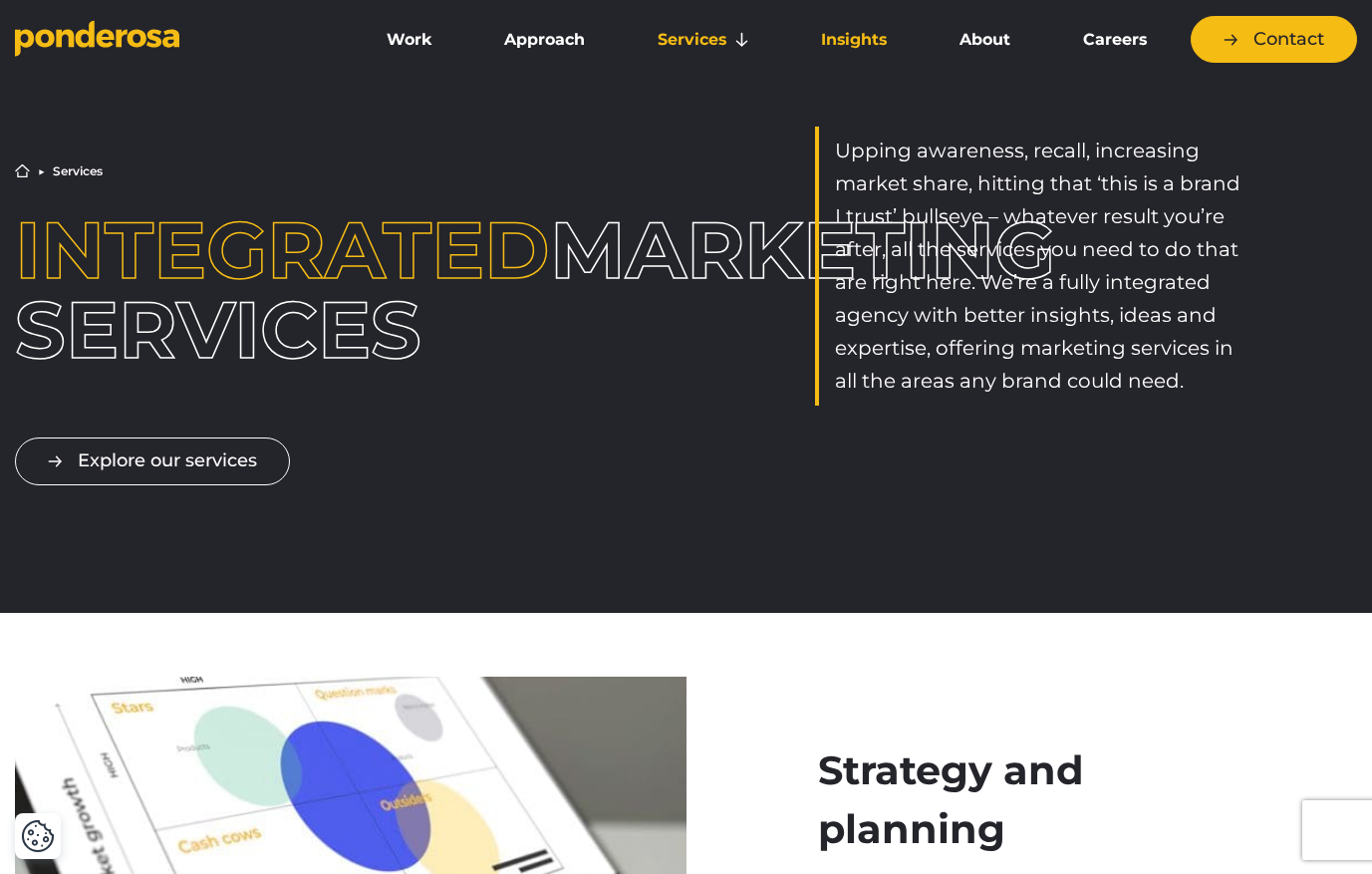 click on "Insights" at bounding box center (854, 40) 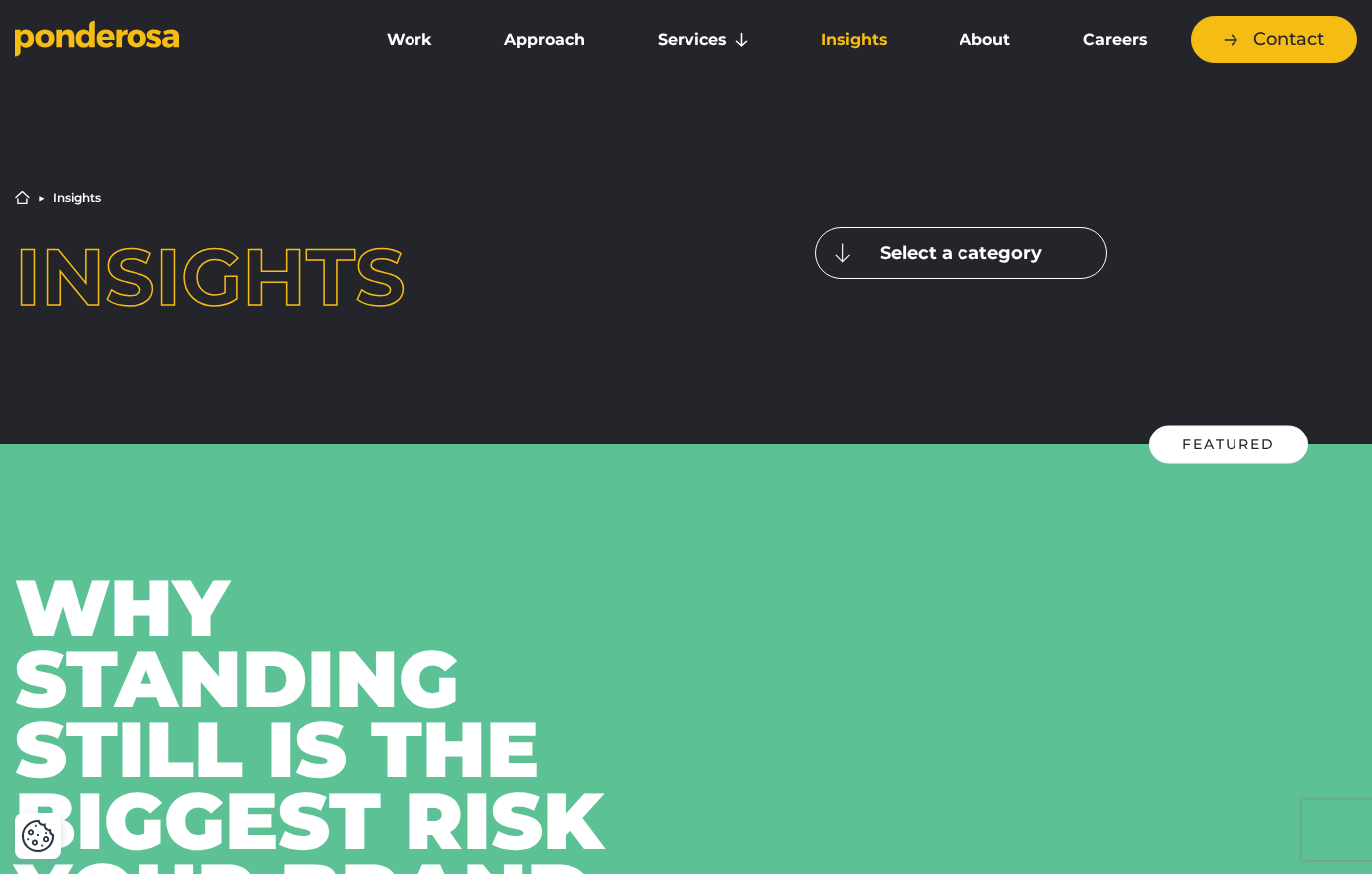 scroll, scrollTop: 0, scrollLeft: 0, axis: both 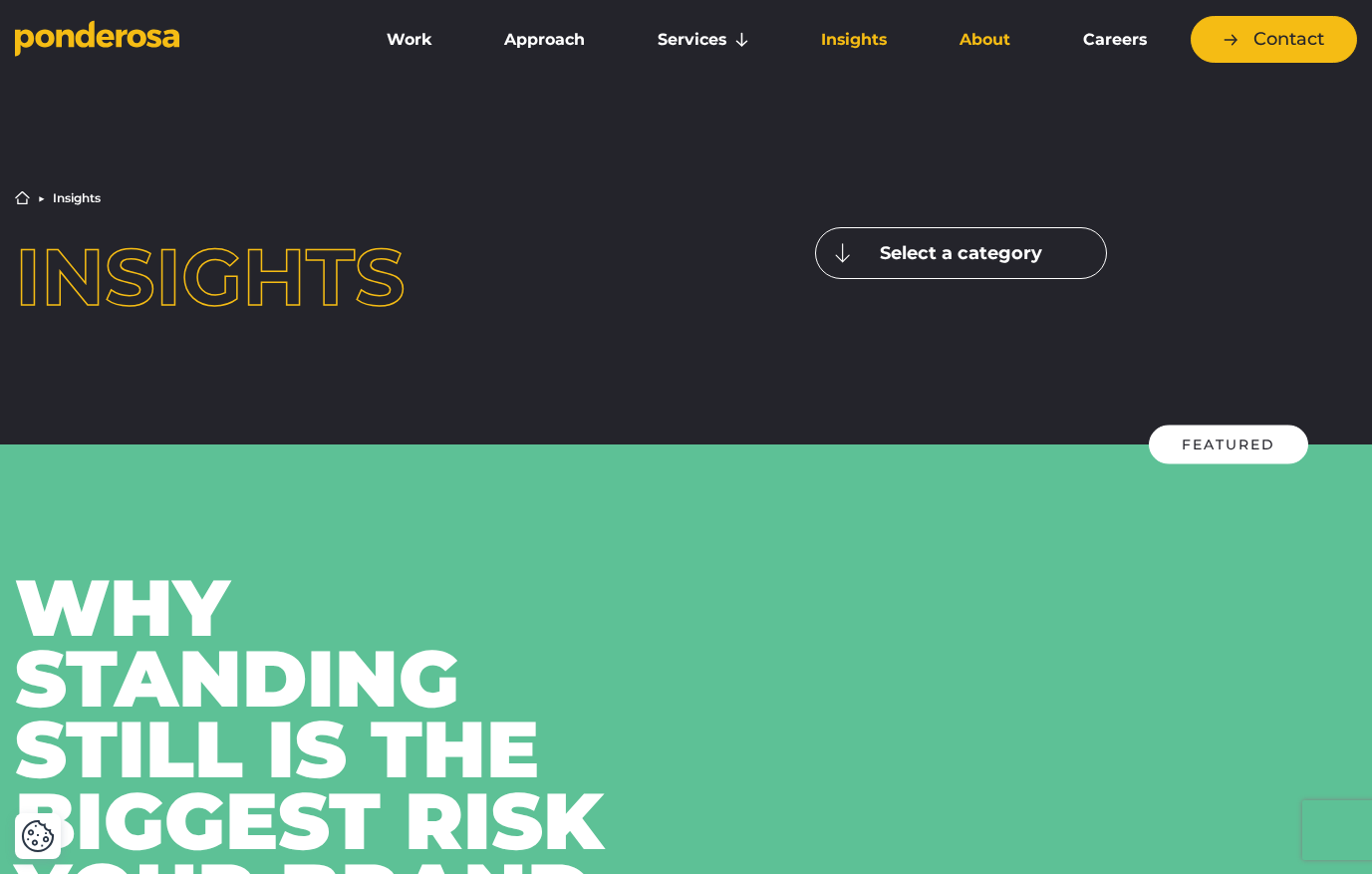click on "About" at bounding box center (985, 40) 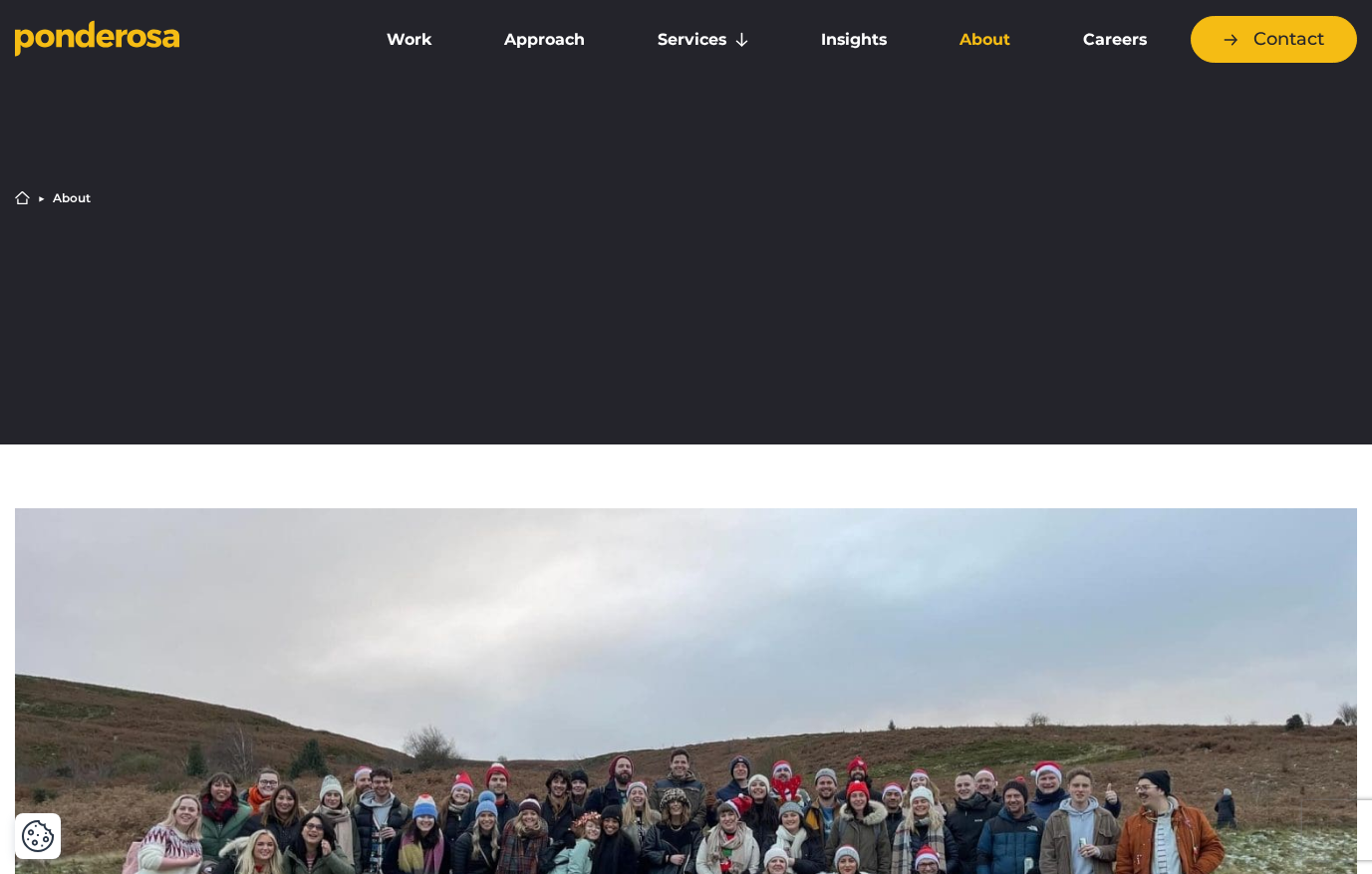 scroll, scrollTop: 0, scrollLeft: 0, axis: both 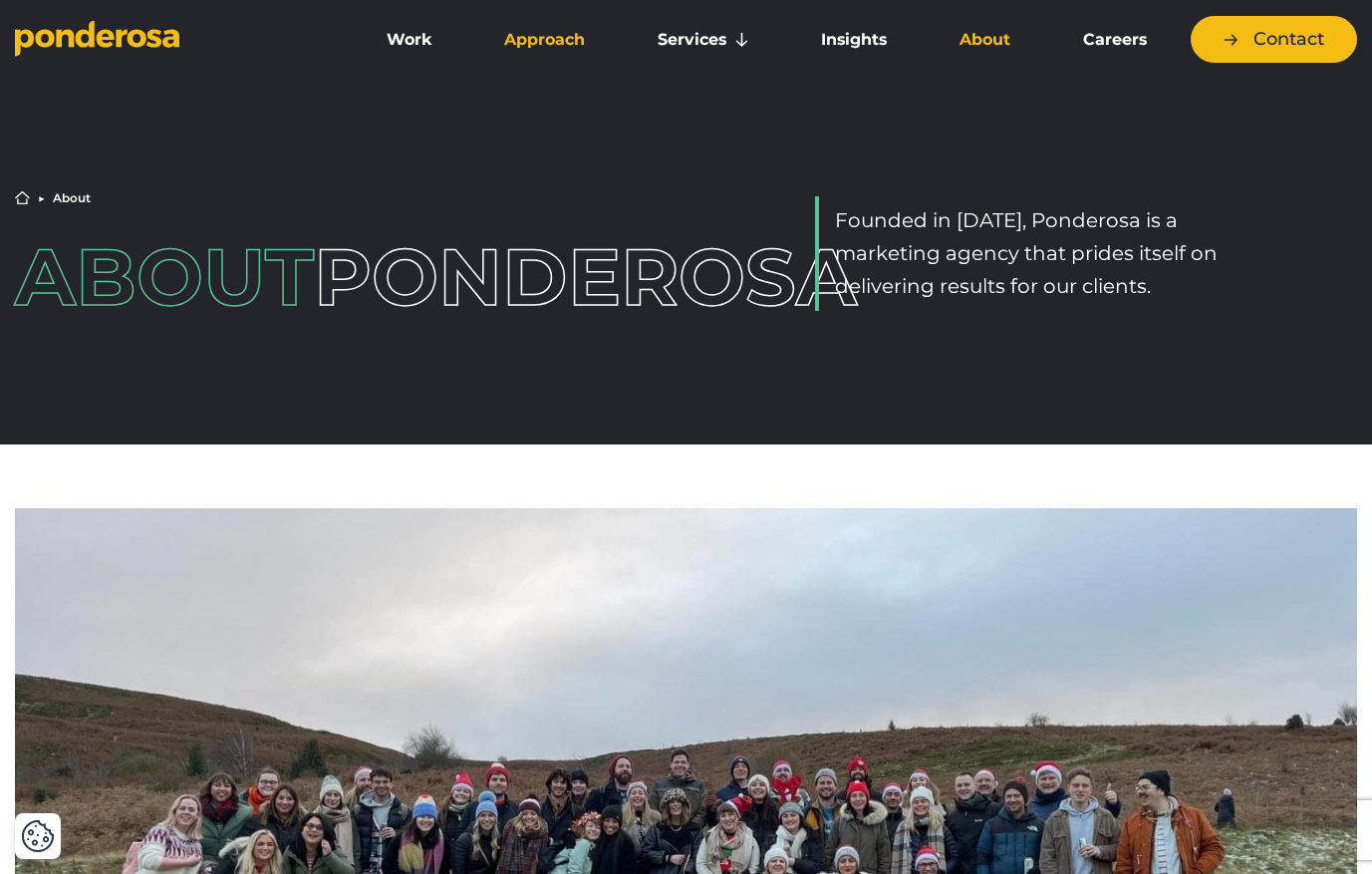 click on "Approach" at bounding box center [545, 40] 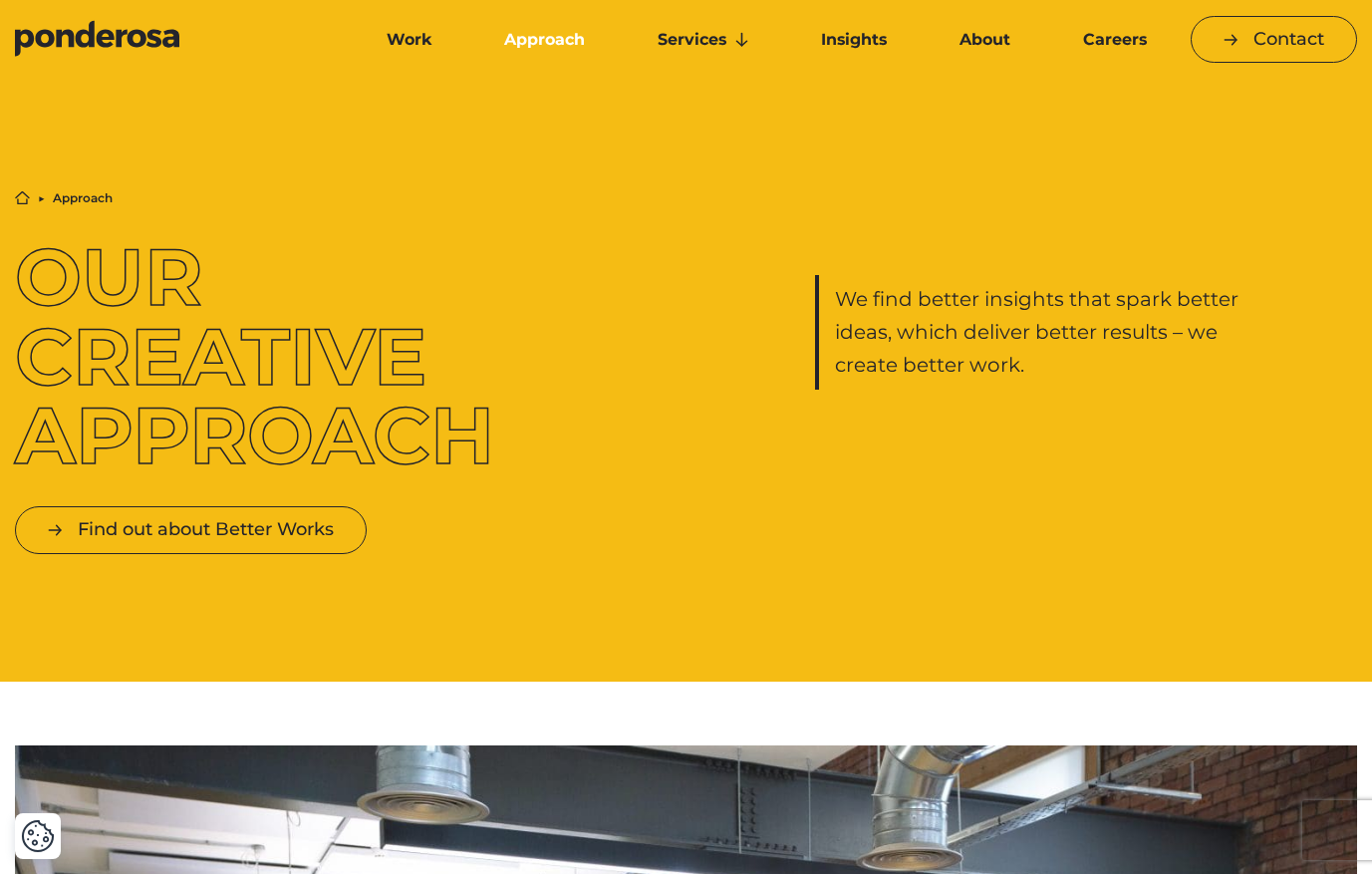 scroll, scrollTop: 0, scrollLeft: 0, axis: both 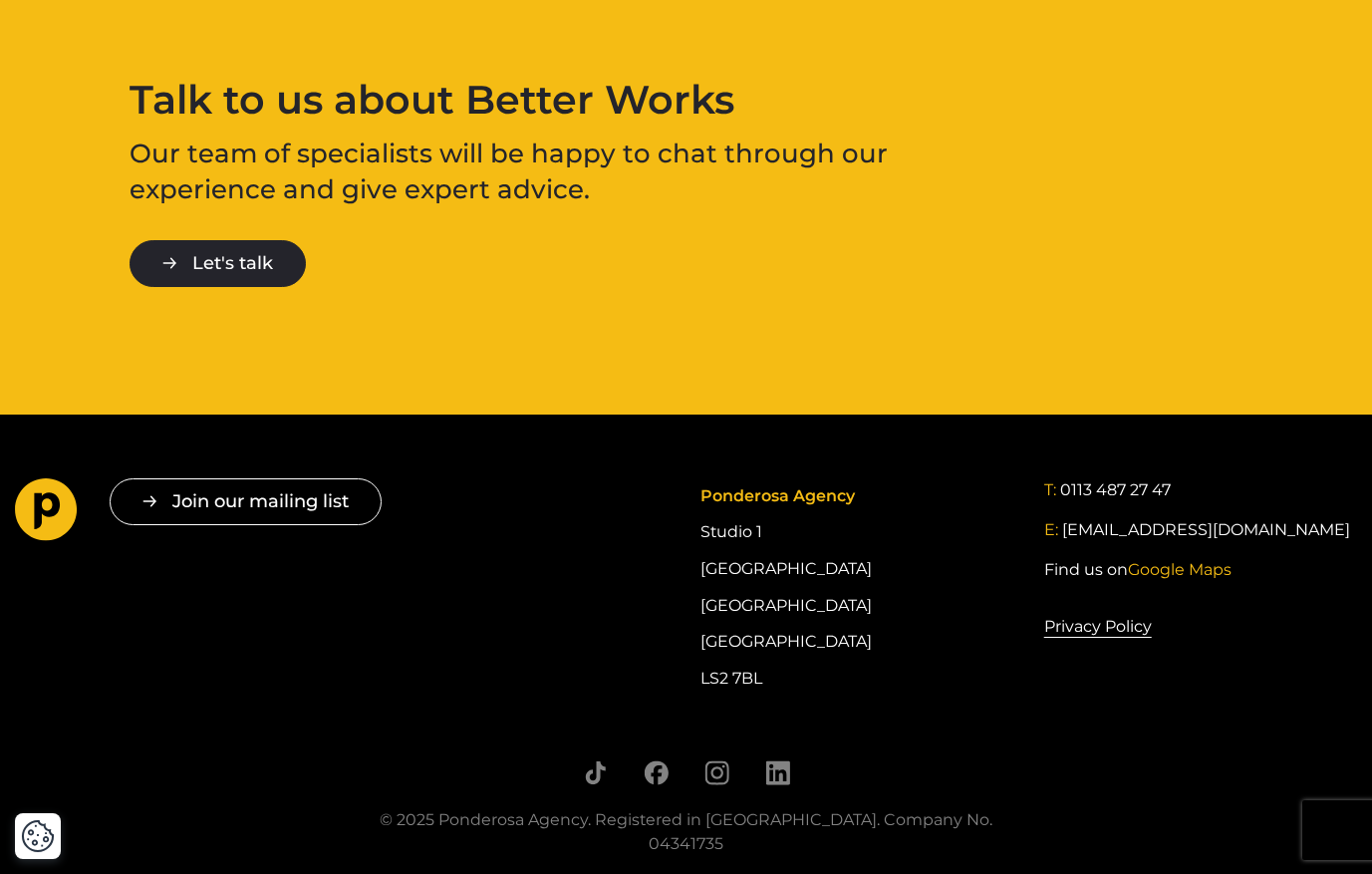 click on "Let's talk" at bounding box center (217, 263) 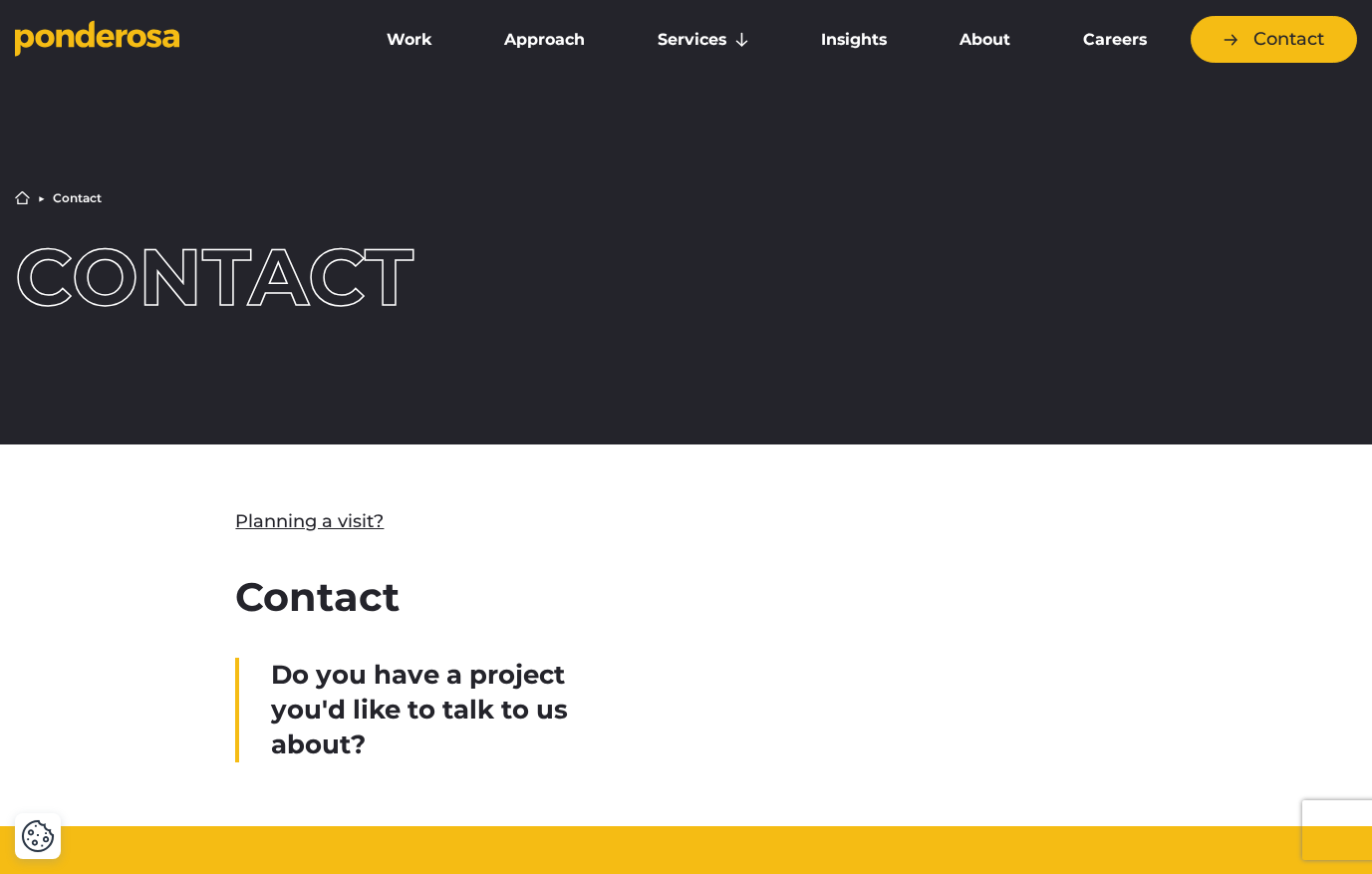scroll, scrollTop: 64, scrollLeft: 0, axis: vertical 